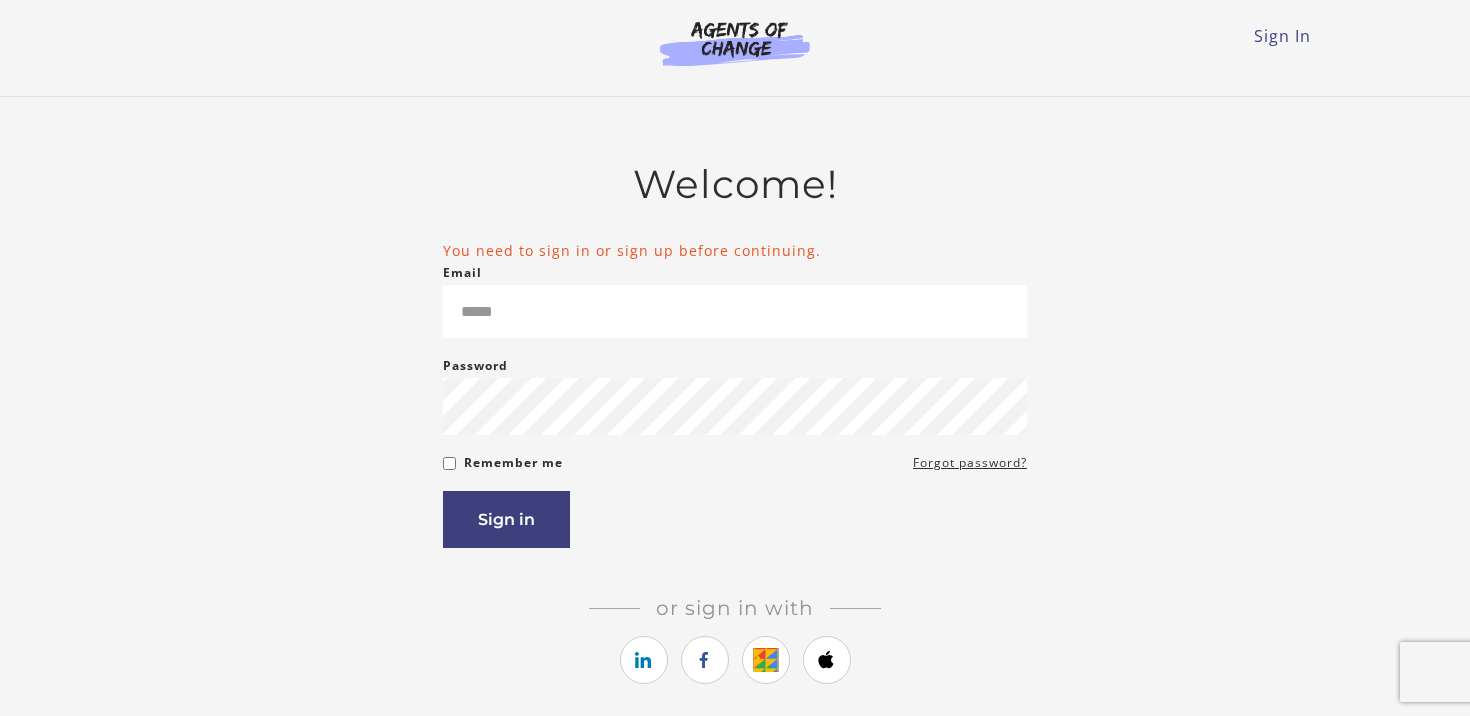 scroll, scrollTop: 0, scrollLeft: 0, axis: both 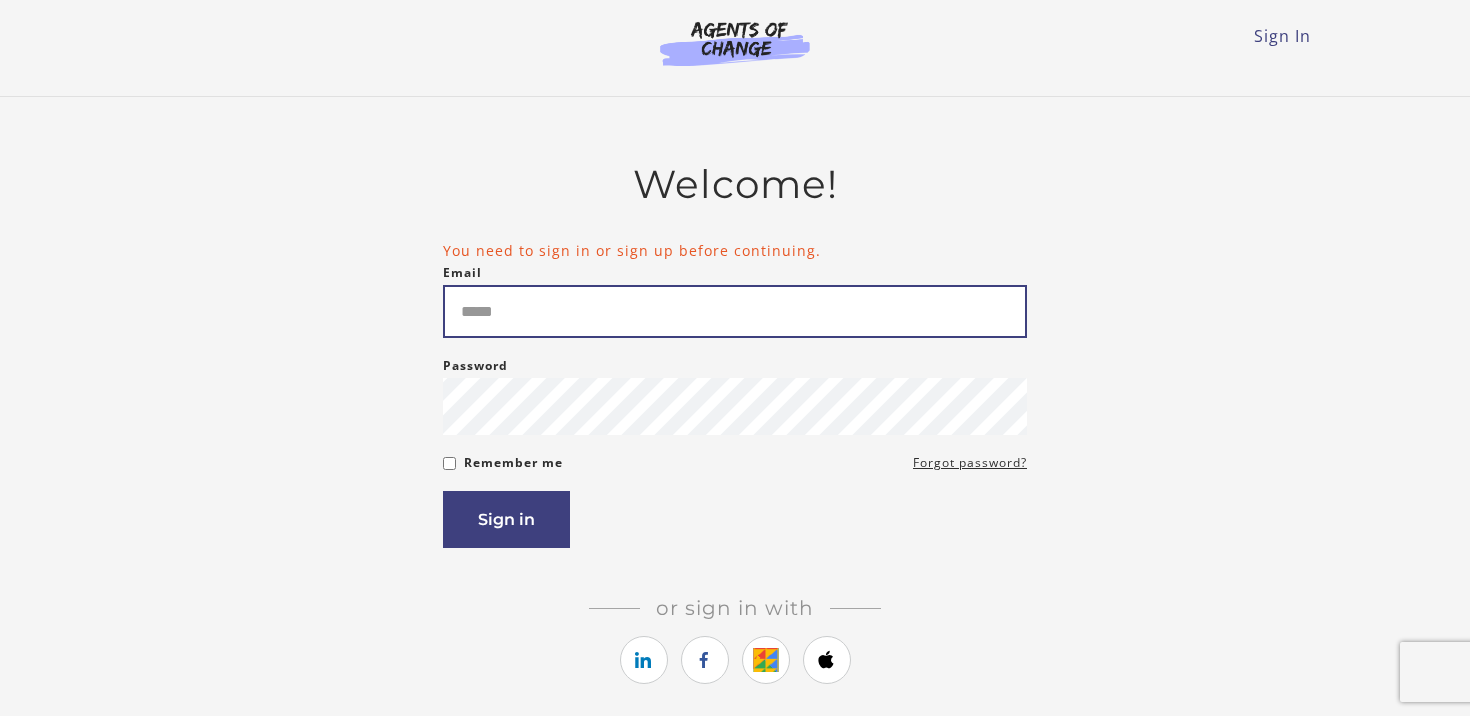 click on "Email" at bounding box center [735, 311] 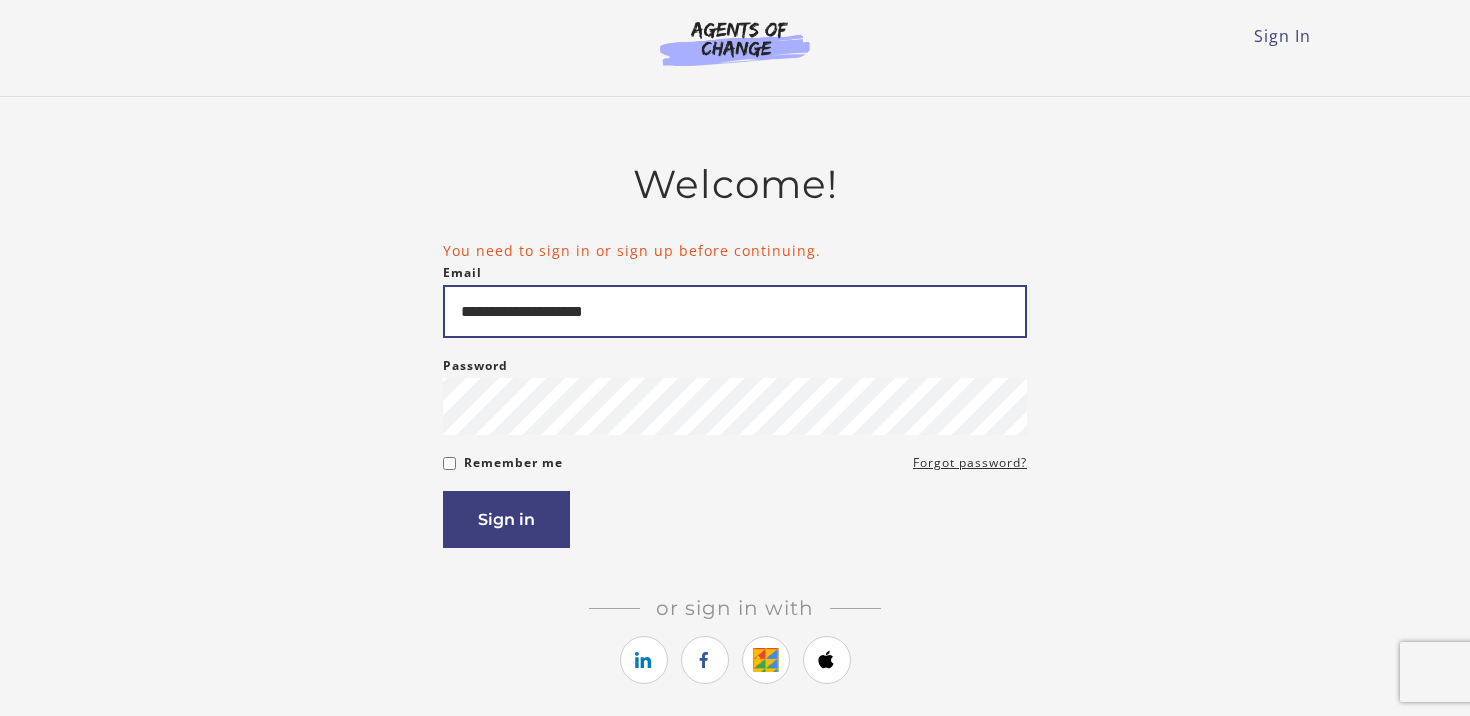 type on "**********" 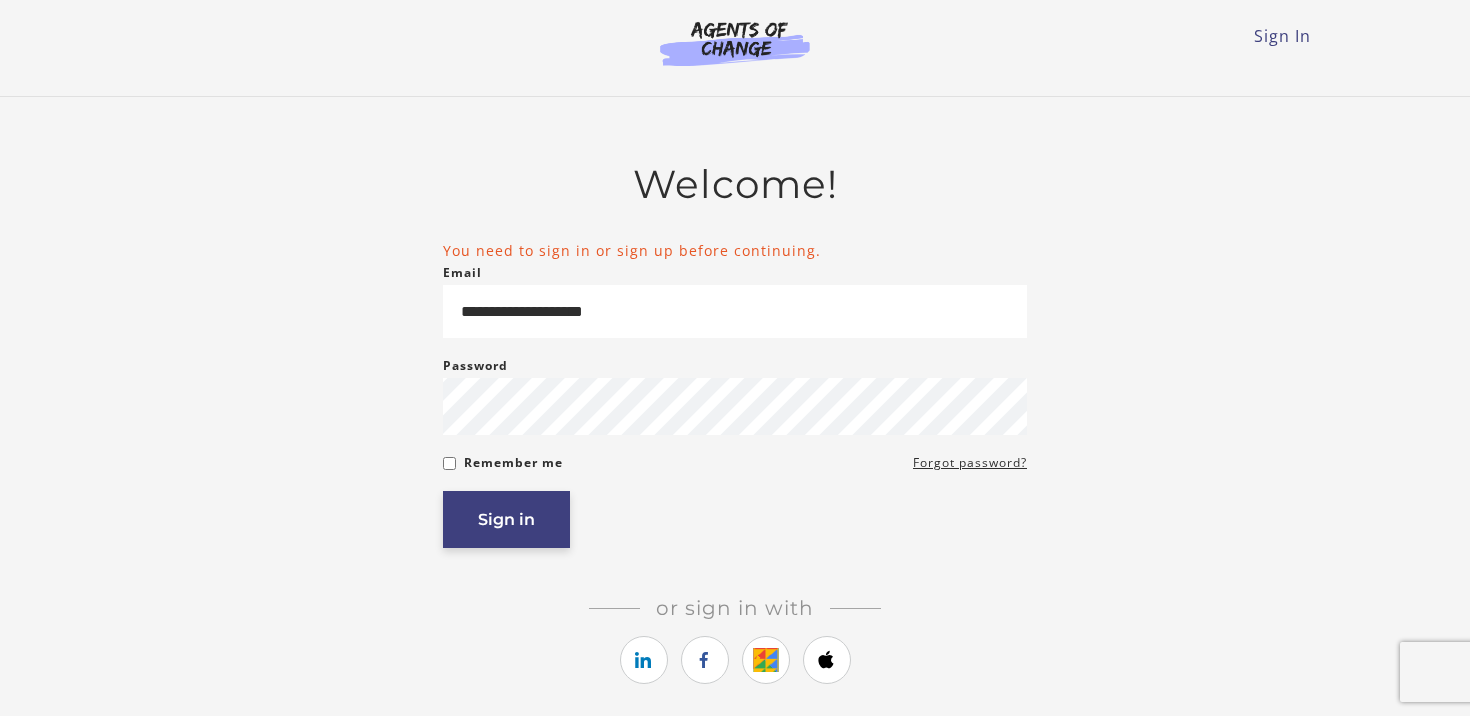click on "Sign in" at bounding box center [506, 519] 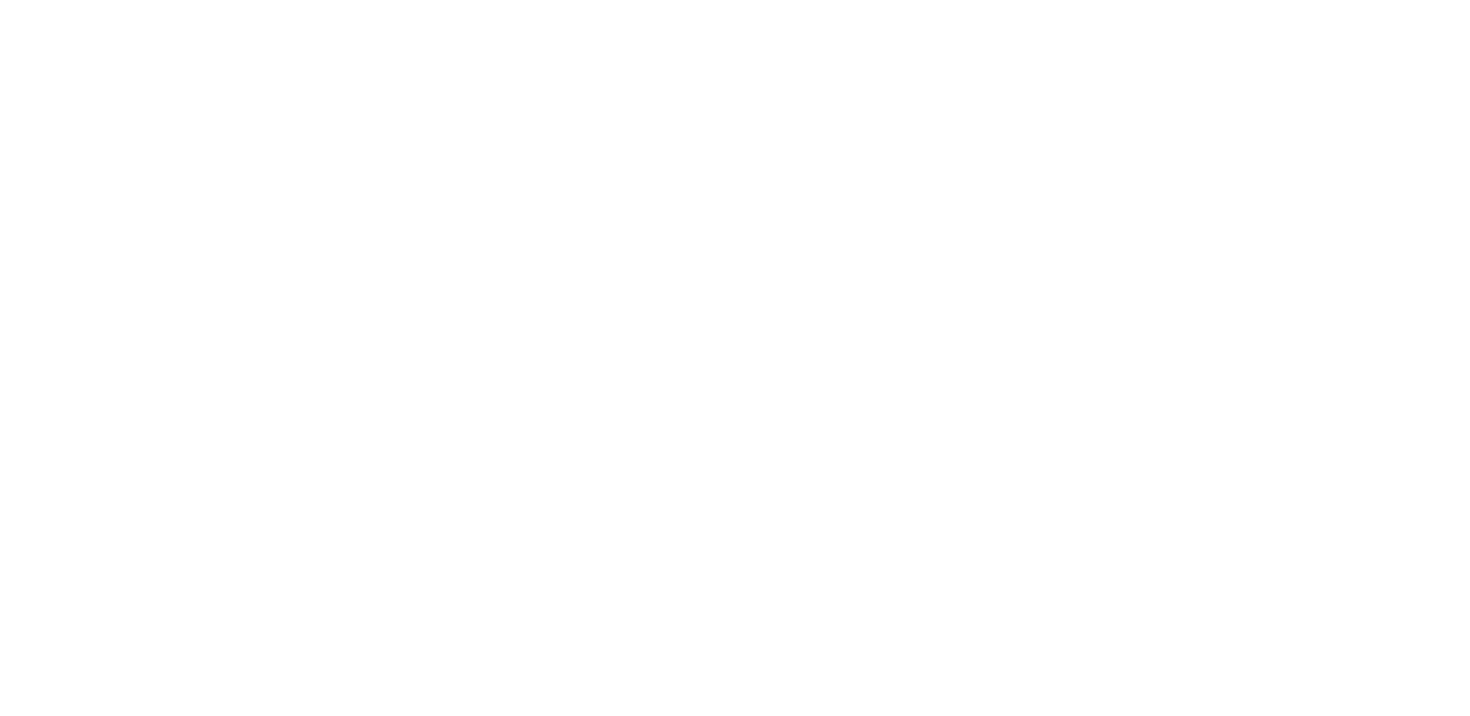 scroll, scrollTop: 0, scrollLeft: 0, axis: both 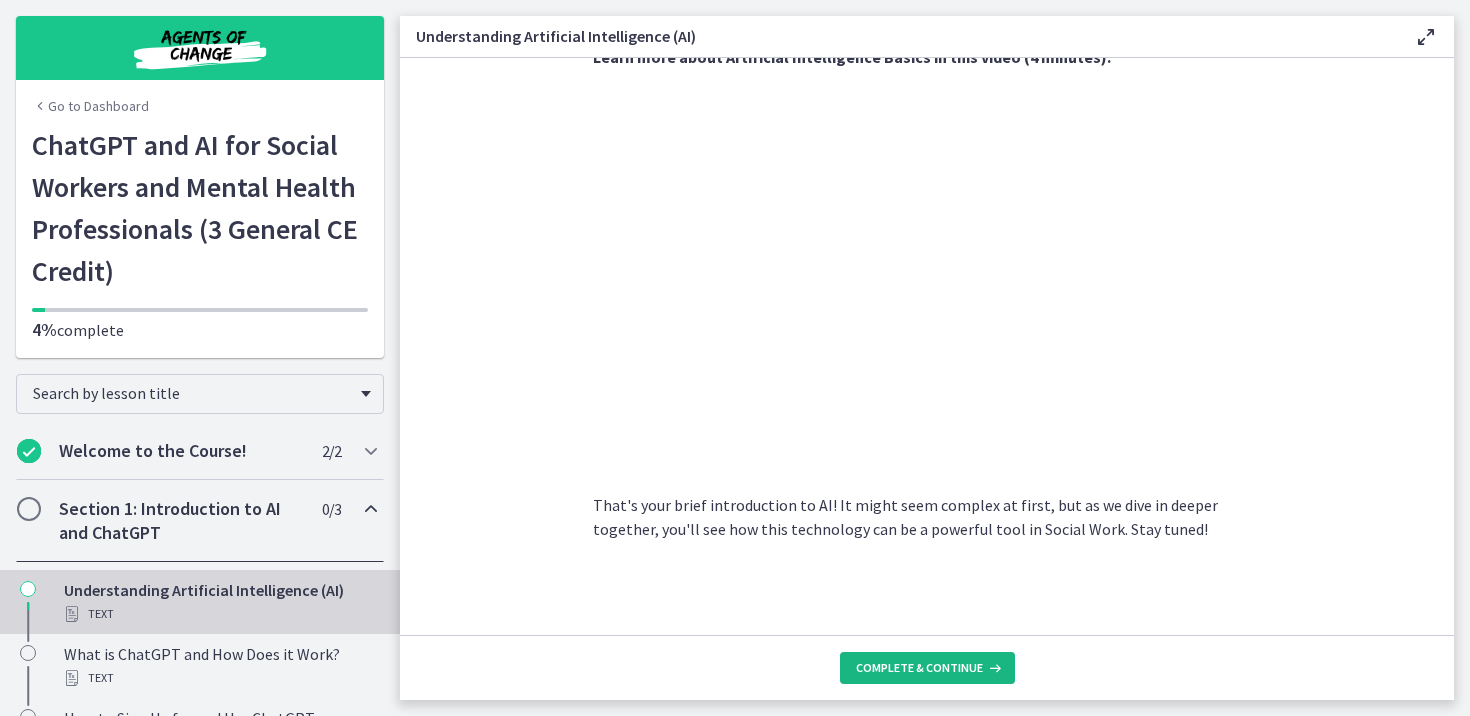 click on "Complete & continue" at bounding box center [919, 668] 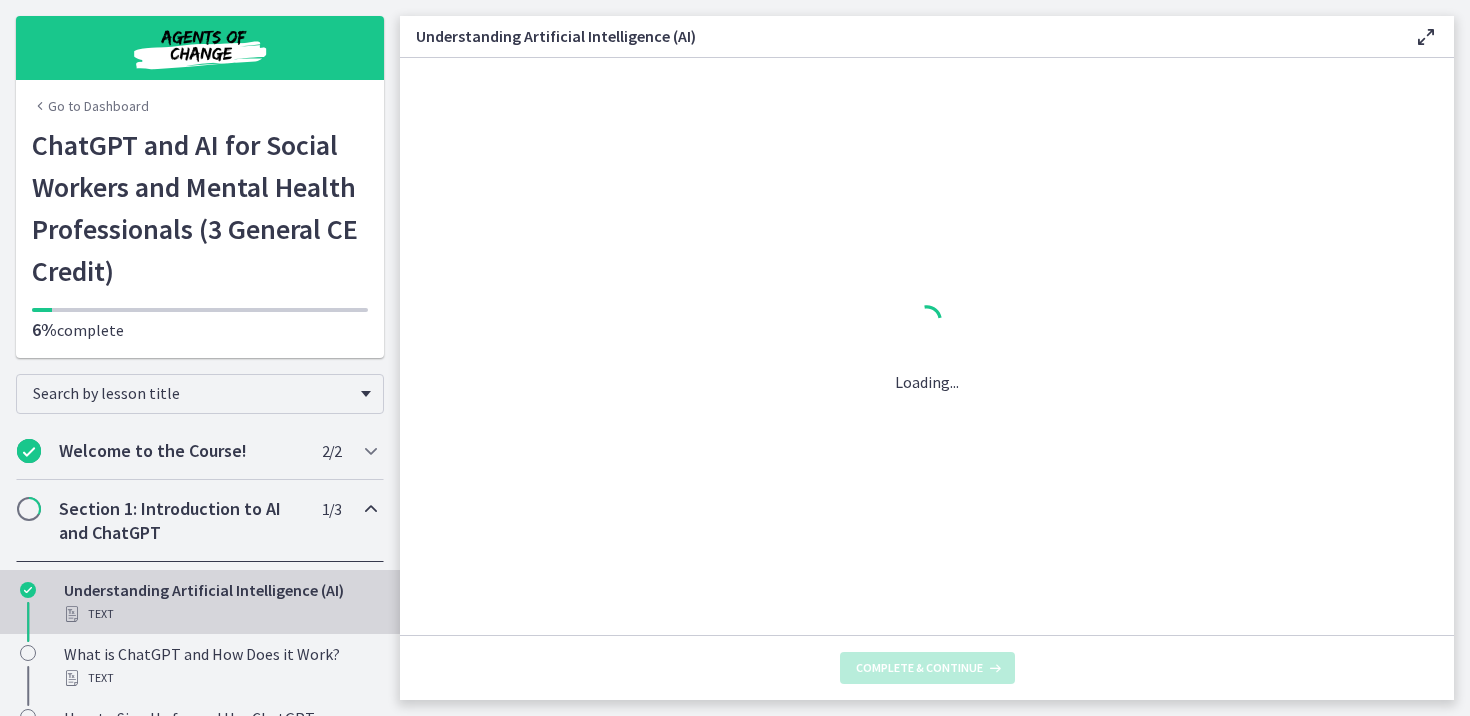 scroll, scrollTop: 0, scrollLeft: 0, axis: both 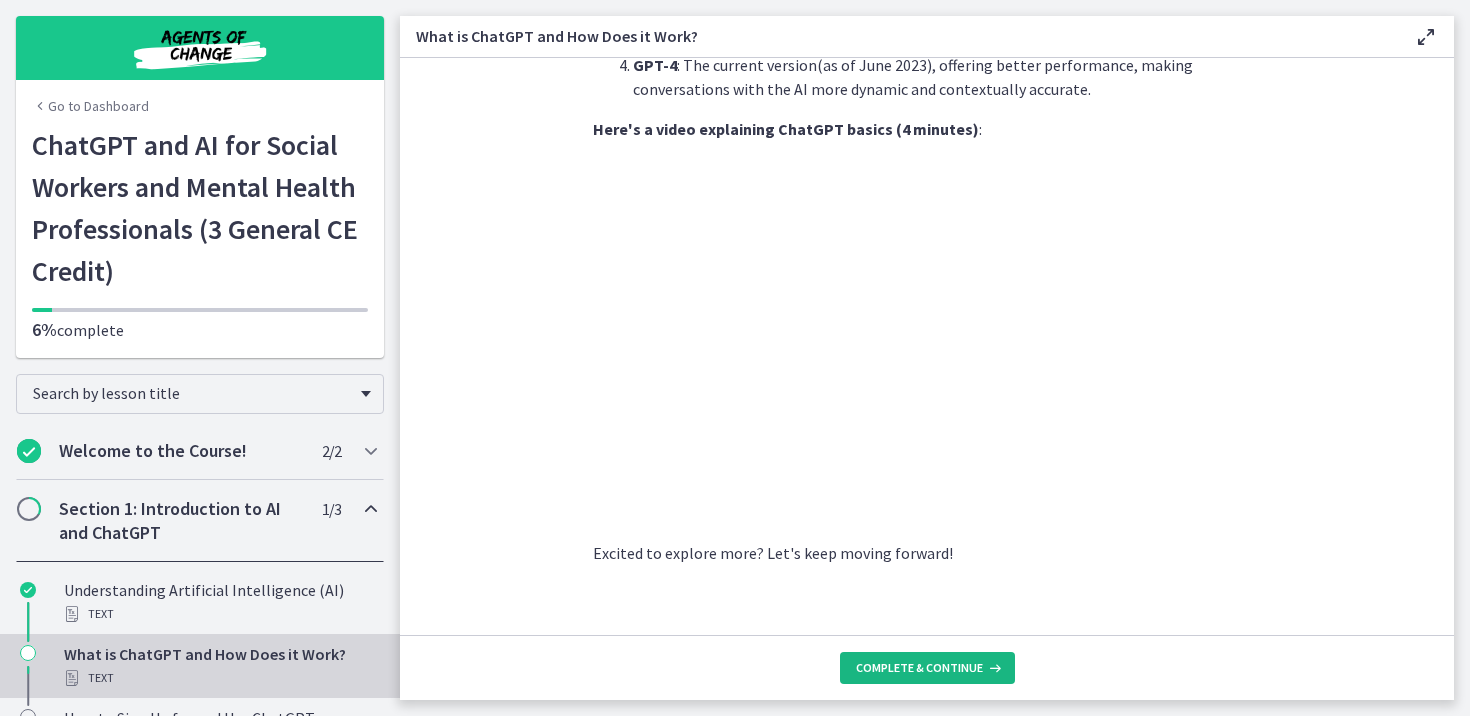 click on "Complete & continue" at bounding box center [919, 668] 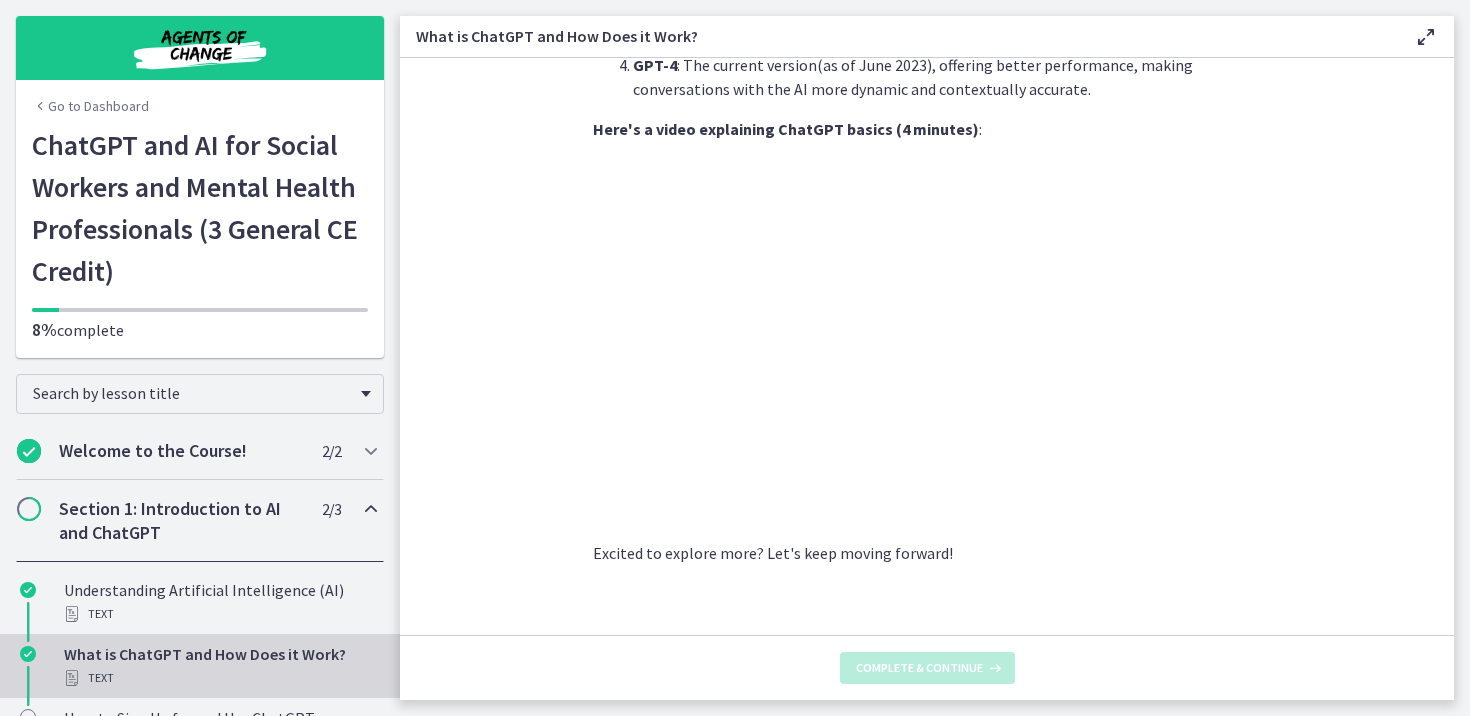 scroll, scrollTop: 0, scrollLeft: 0, axis: both 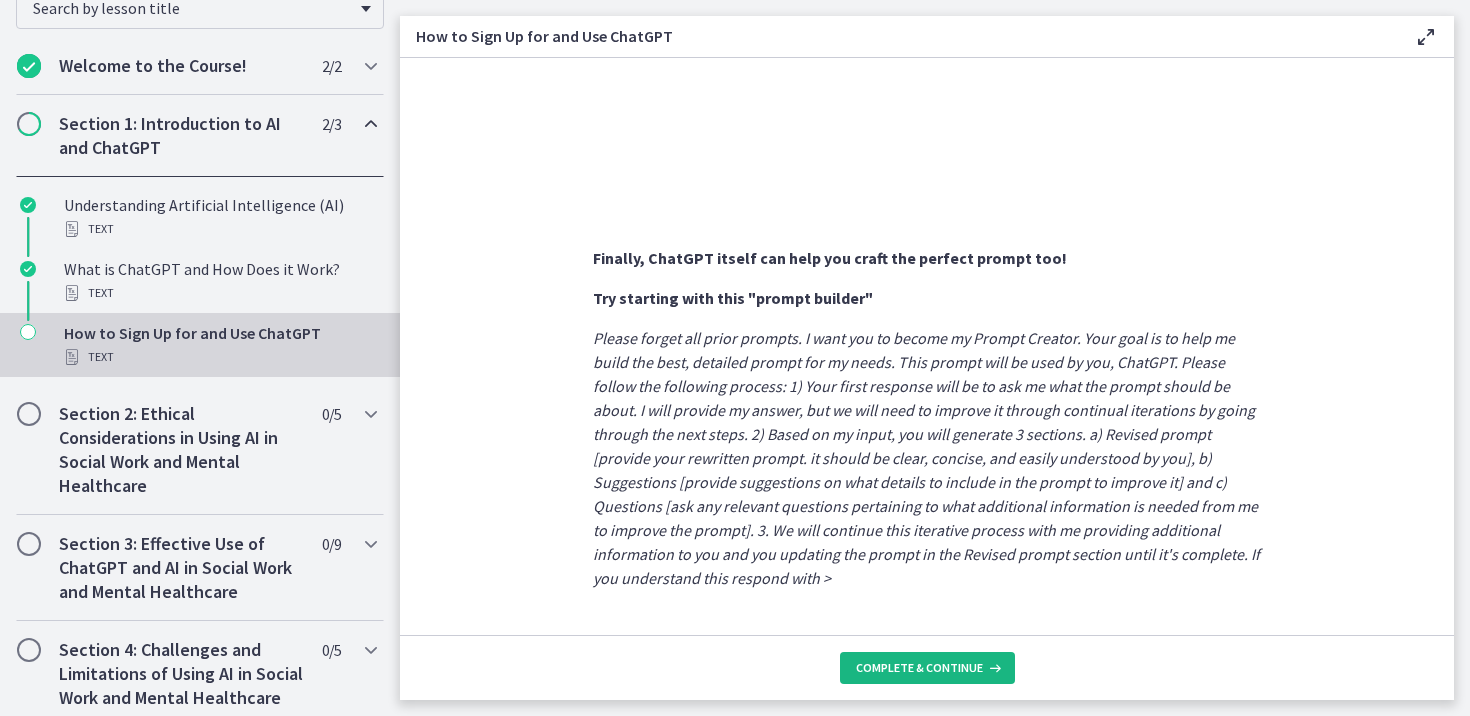 click on "Complete & continue" at bounding box center [919, 668] 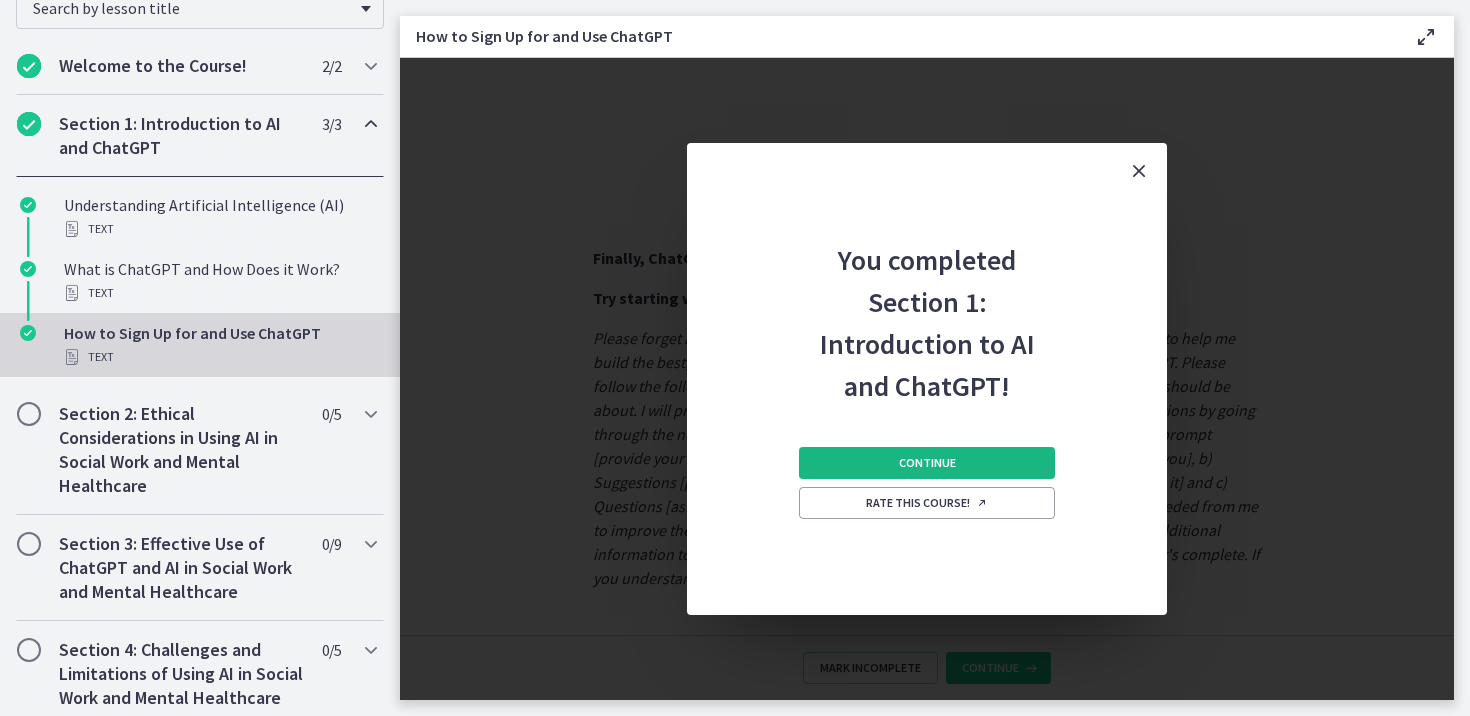 click on "Continue" at bounding box center (927, 463) 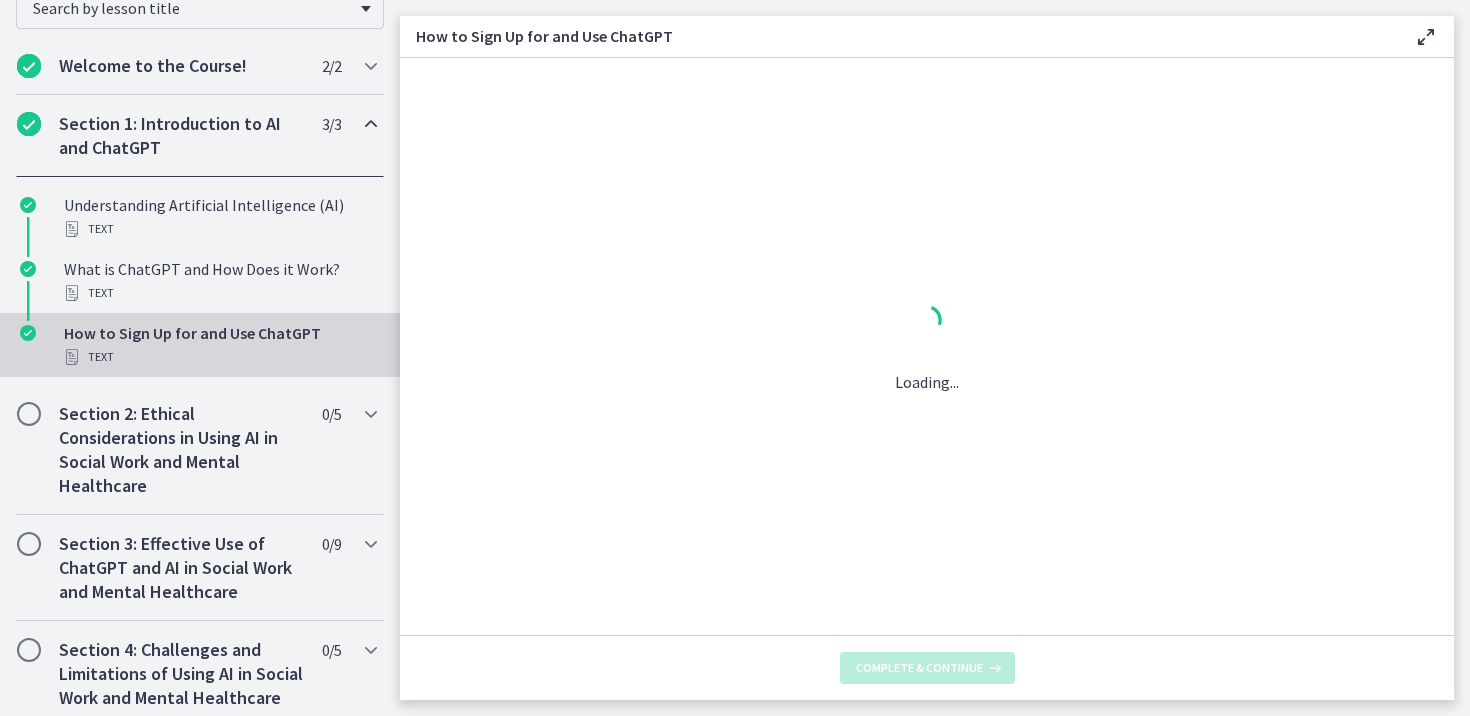 scroll, scrollTop: 0, scrollLeft: 0, axis: both 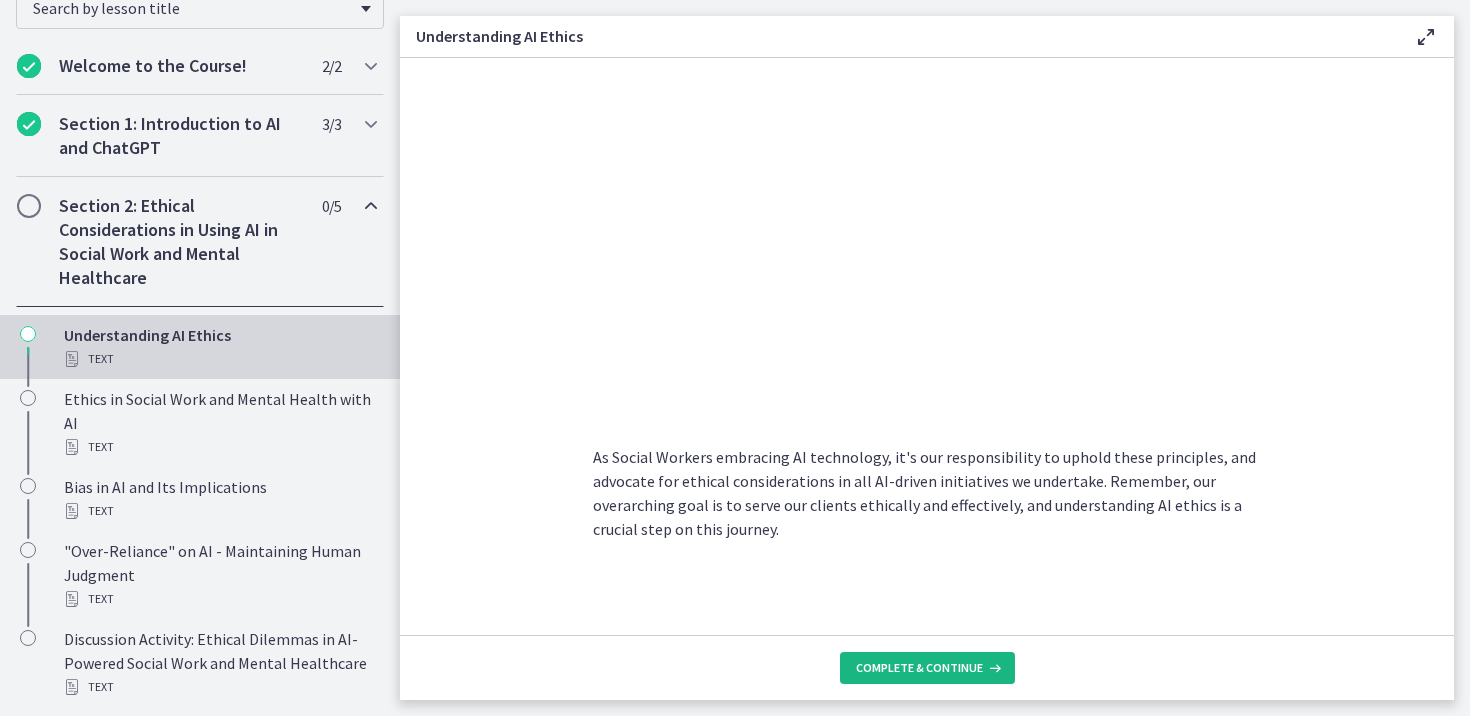 click on "Complete & continue" at bounding box center (919, 668) 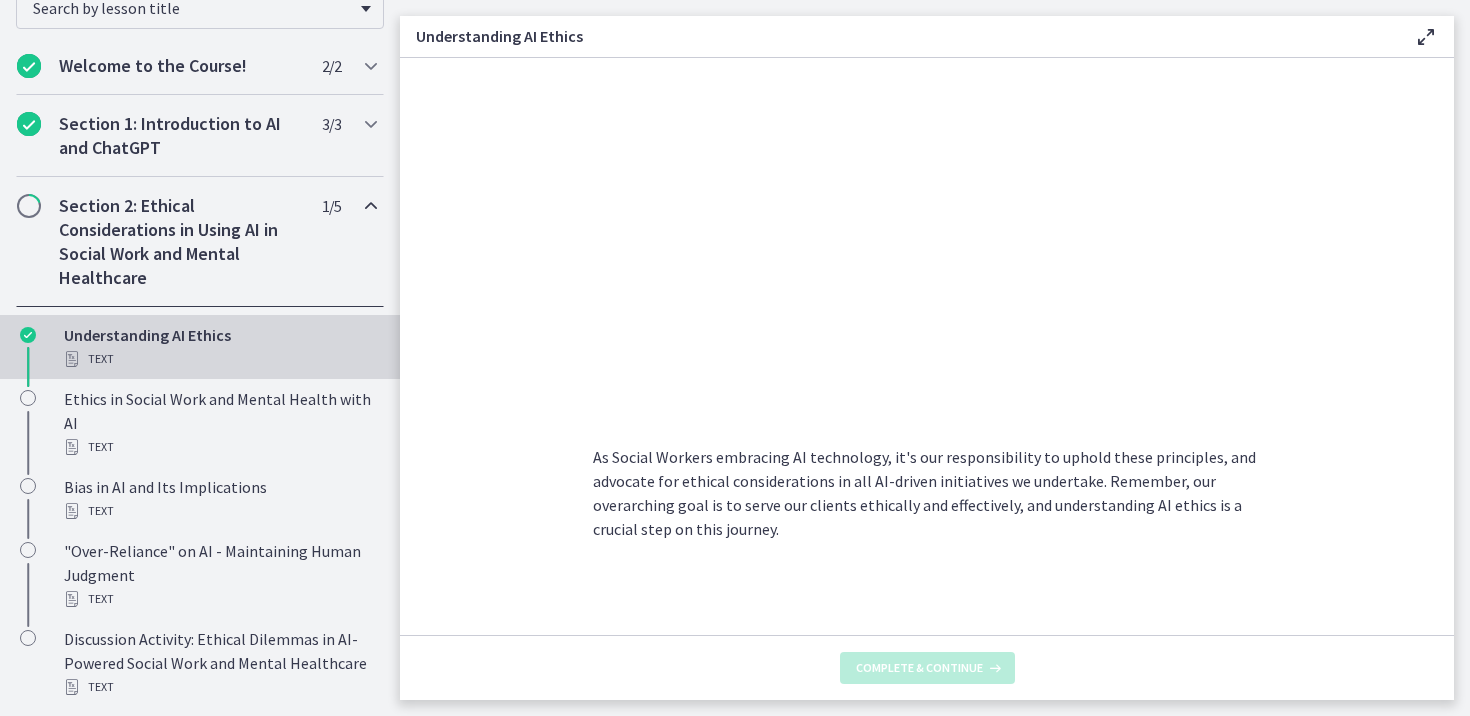 scroll, scrollTop: 0, scrollLeft: 0, axis: both 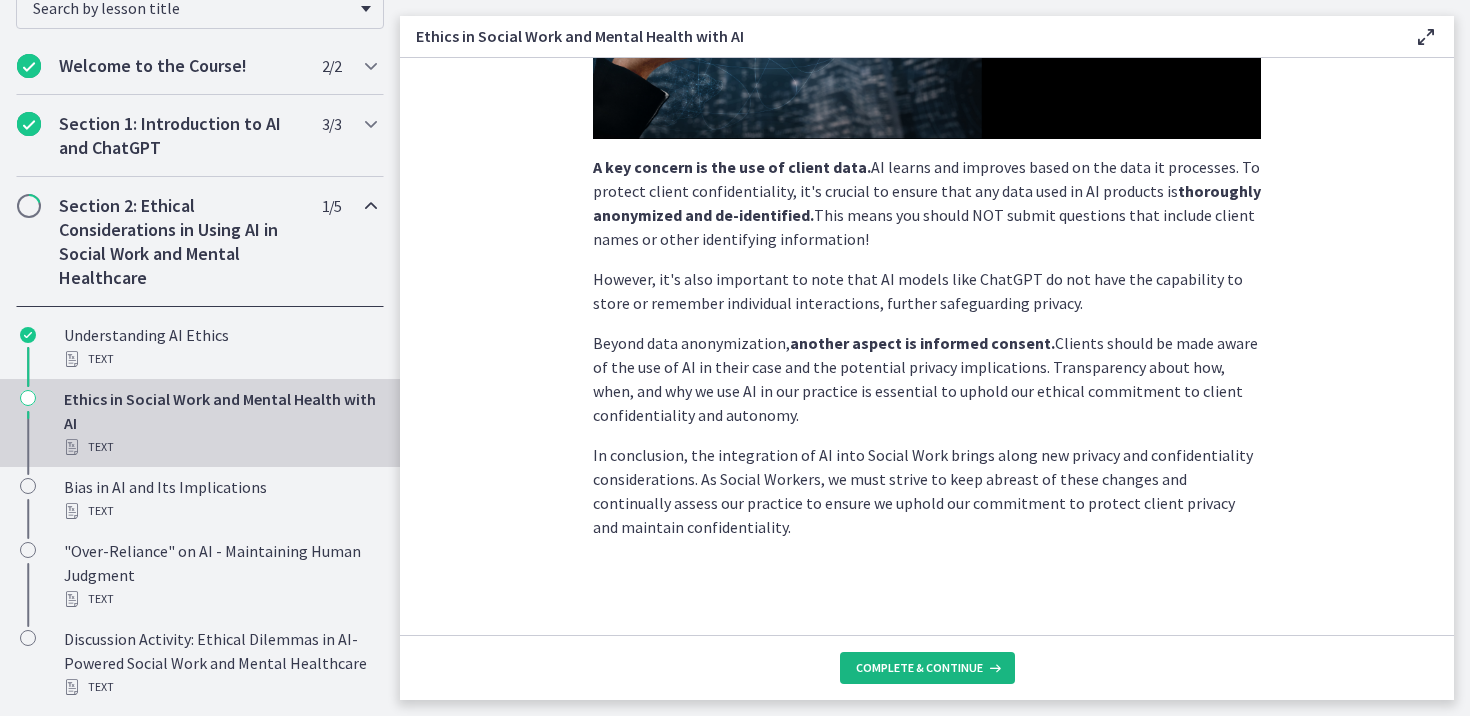 click on "Complete & continue" at bounding box center (919, 668) 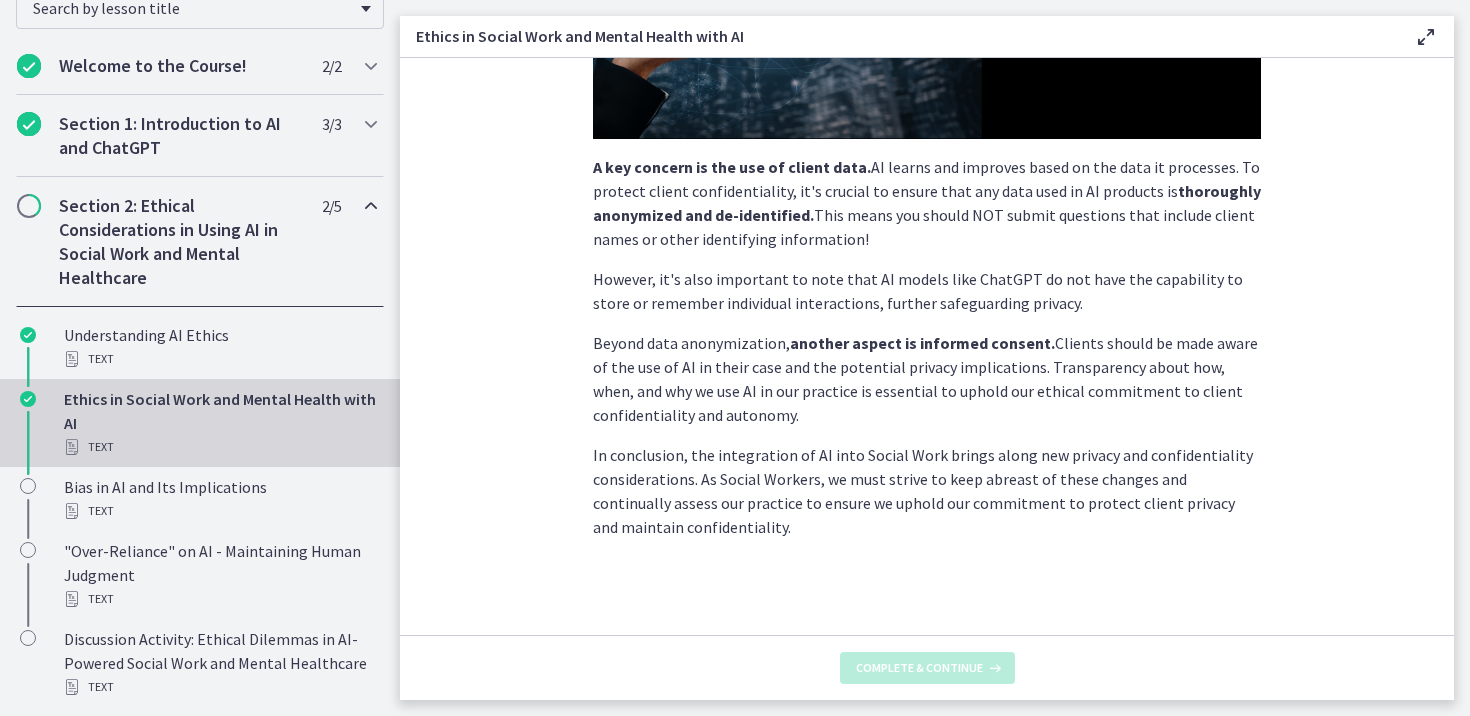 scroll, scrollTop: 0, scrollLeft: 0, axis: both 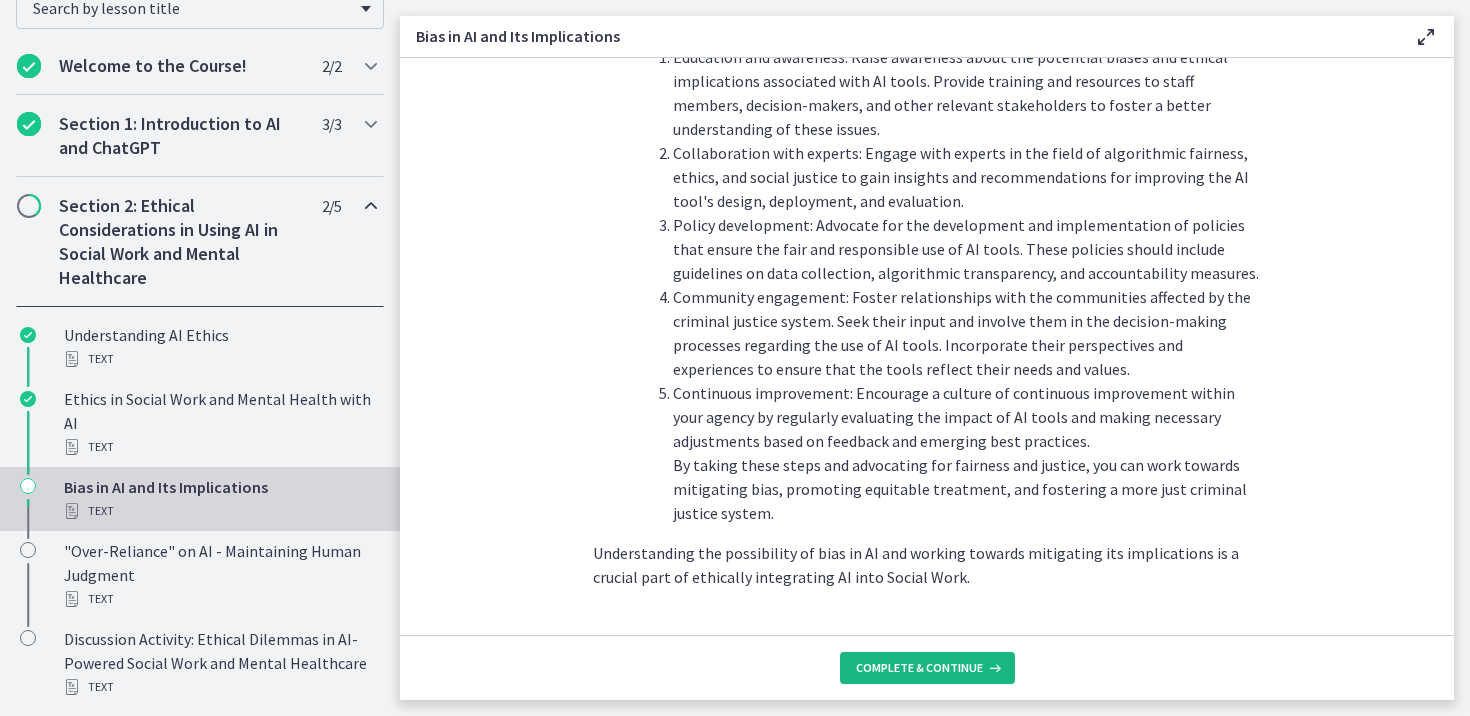 click on "Complete & continue" at bounding box center [919, 668] 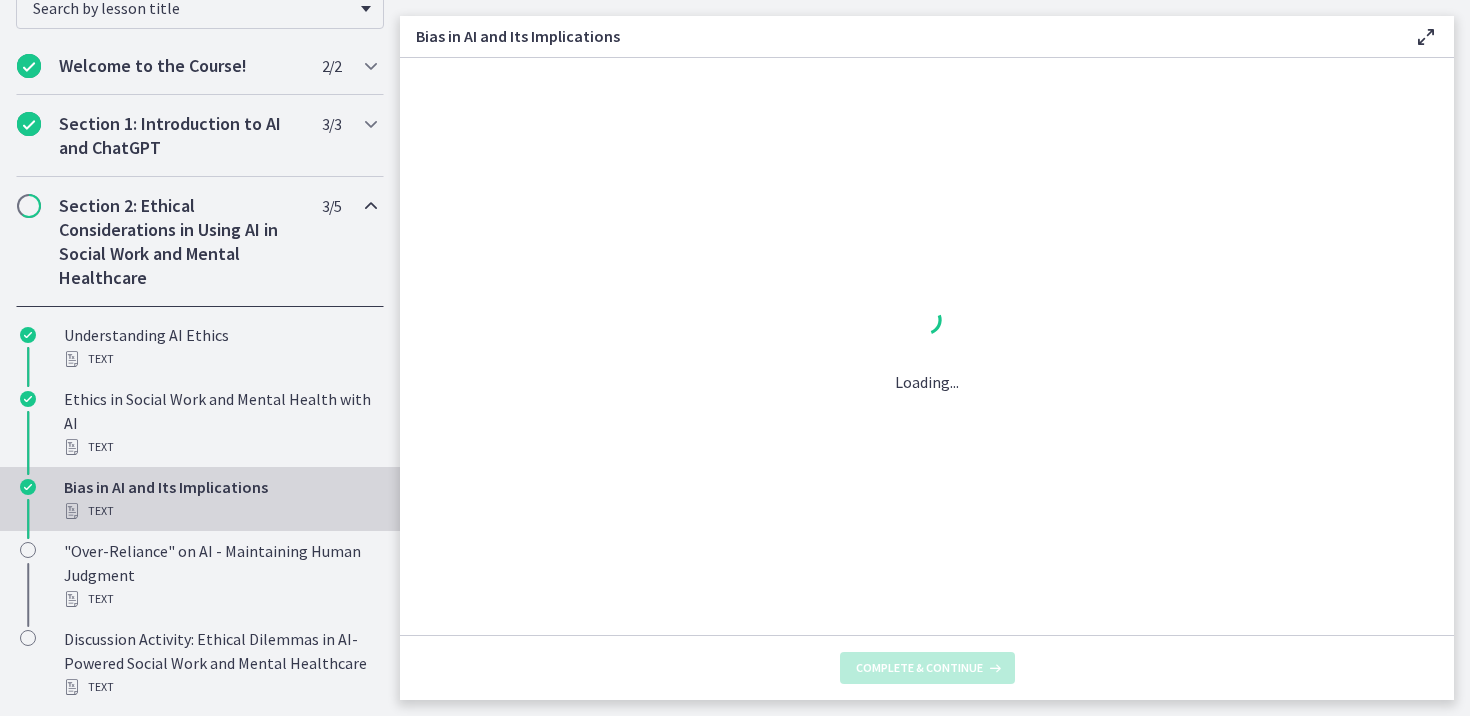 scroll, scrollTop: 0, scrollLeft: 0, axis: both 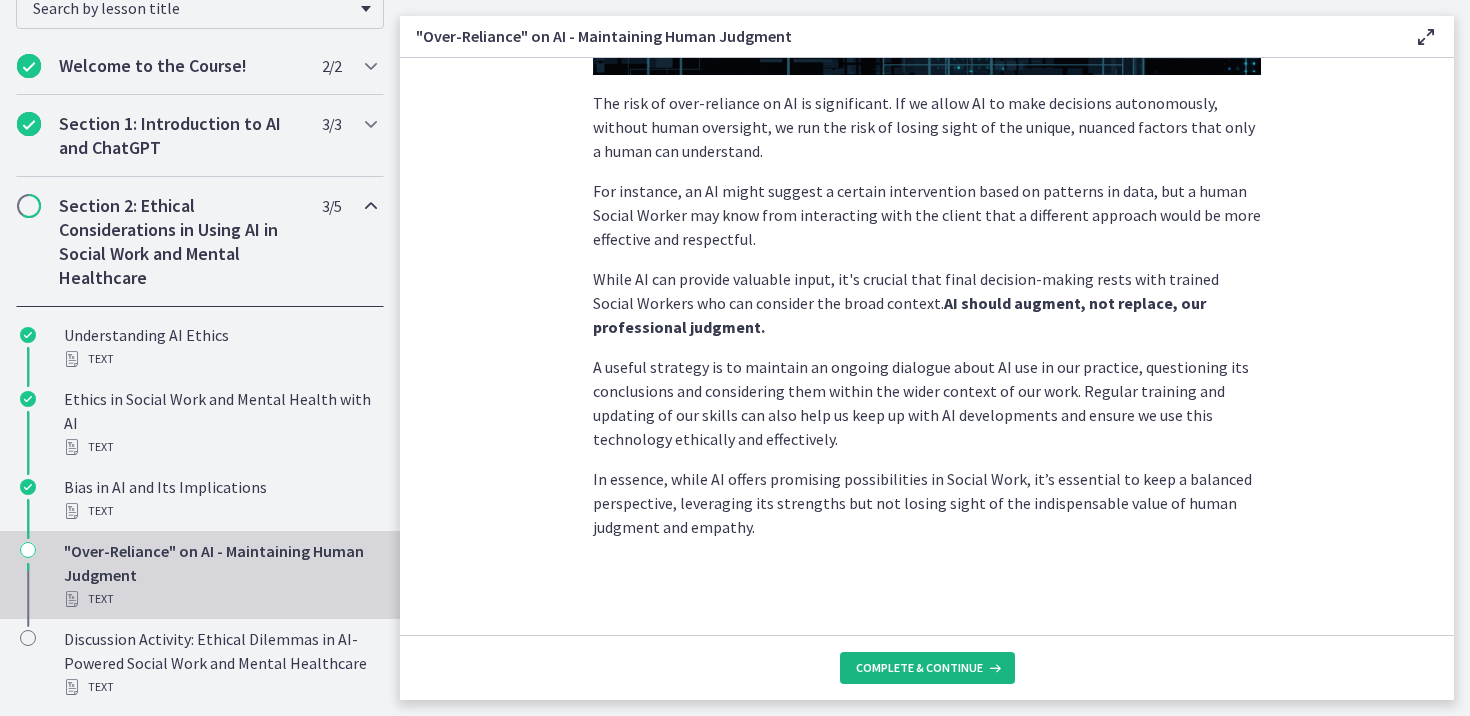 click on "Complete & continue" at bounding box center [919, 668] 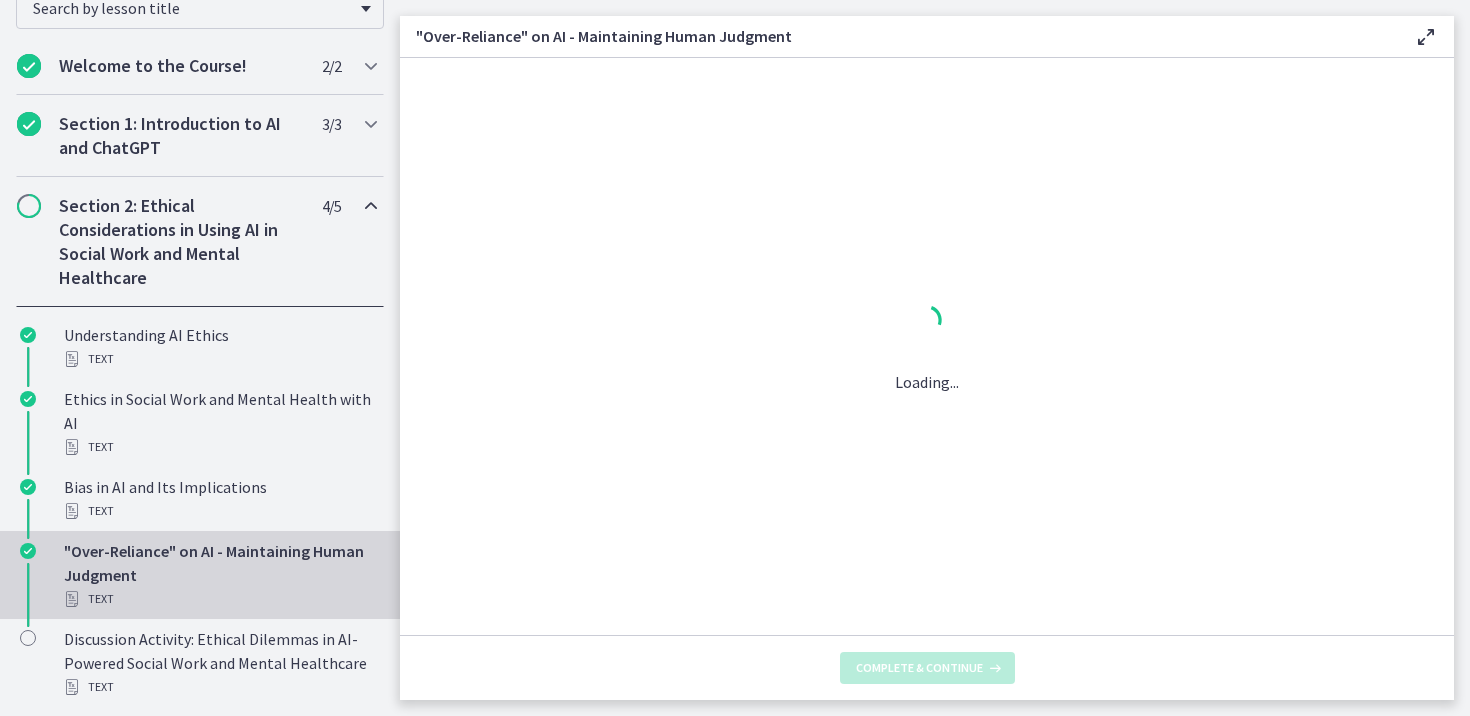 scroll, scrollTop: 0, scrollLeft: 0, axis: both 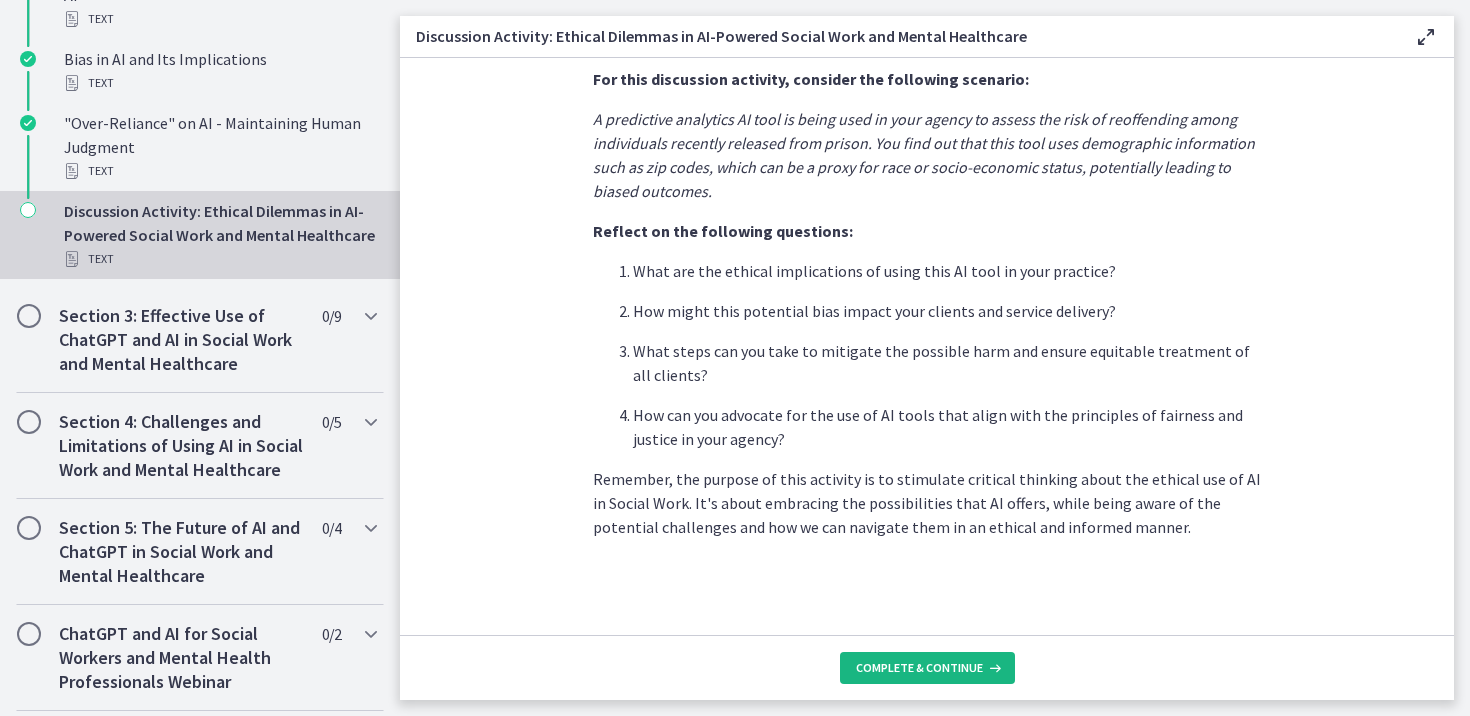 click on "Complete & continue" at bounding box center (919, 668) 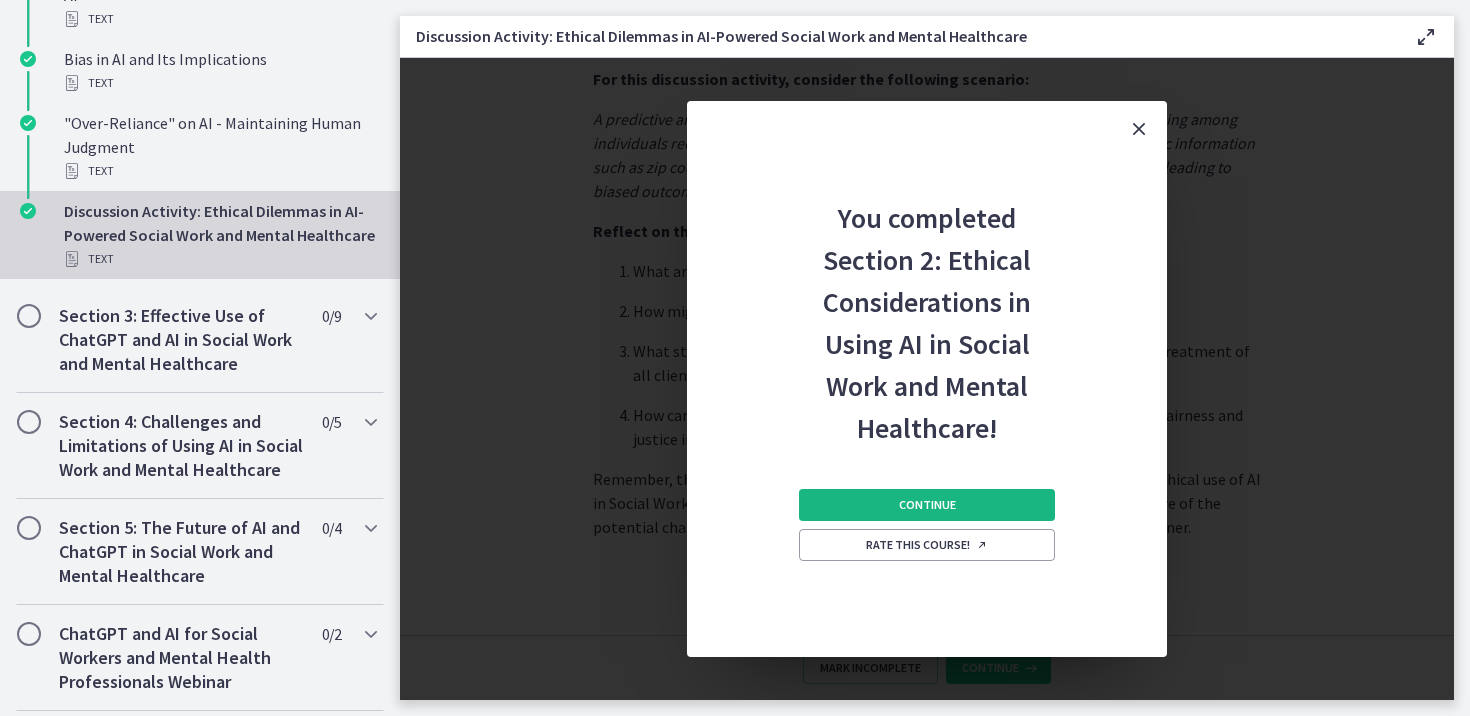 click on "Continue" at bounding box center (927, 505) 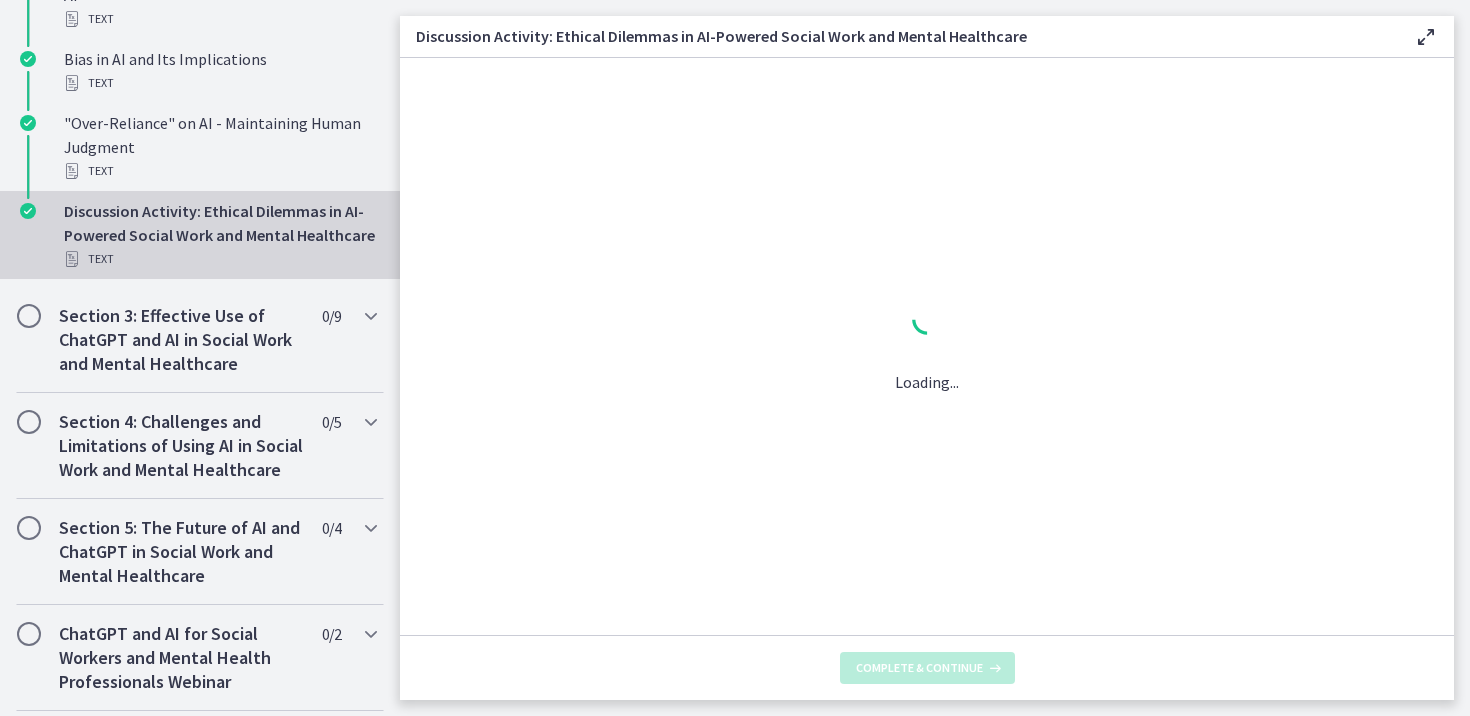 scroll, scrollTop: 0, scrollLeft: 0, axis: both 